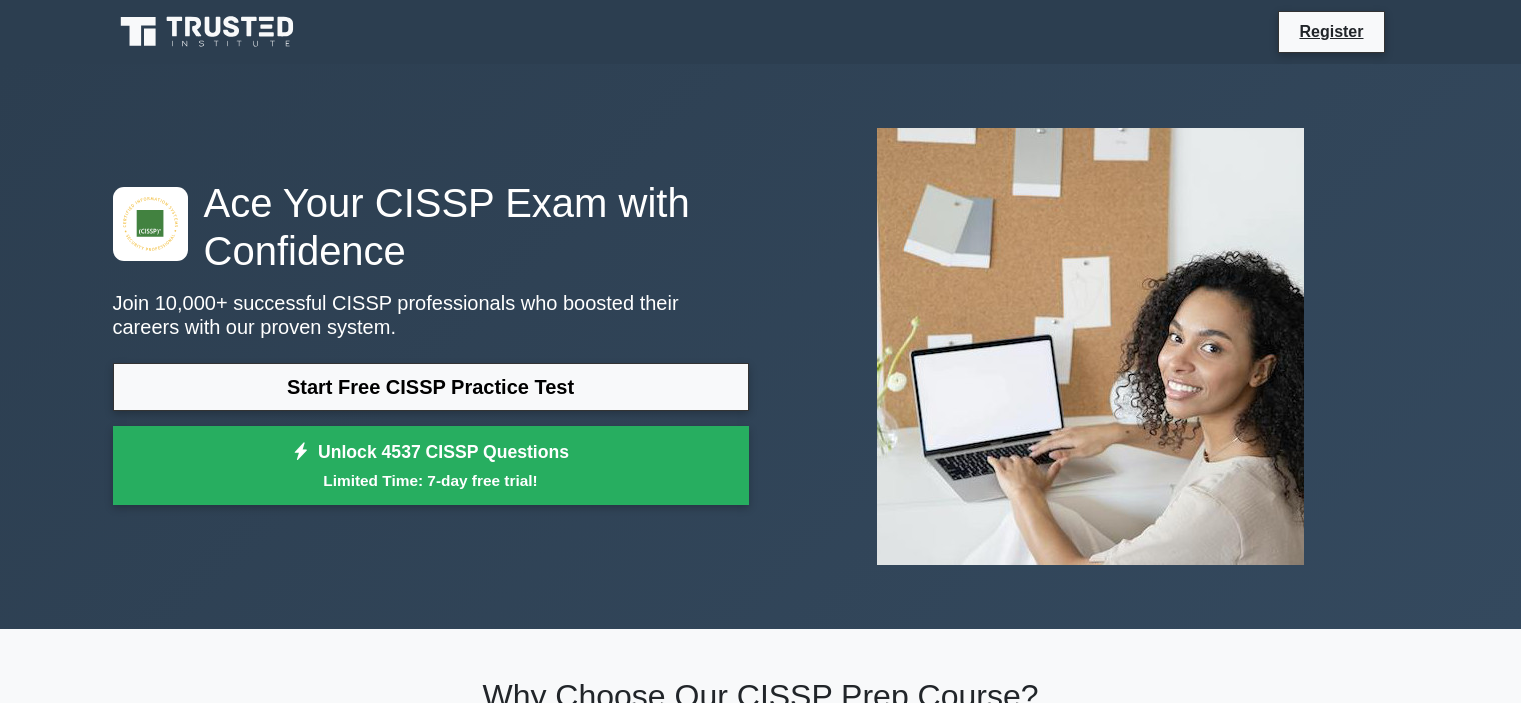 scroll, scrollTop: 0, scrollLeft: 0, axis: both 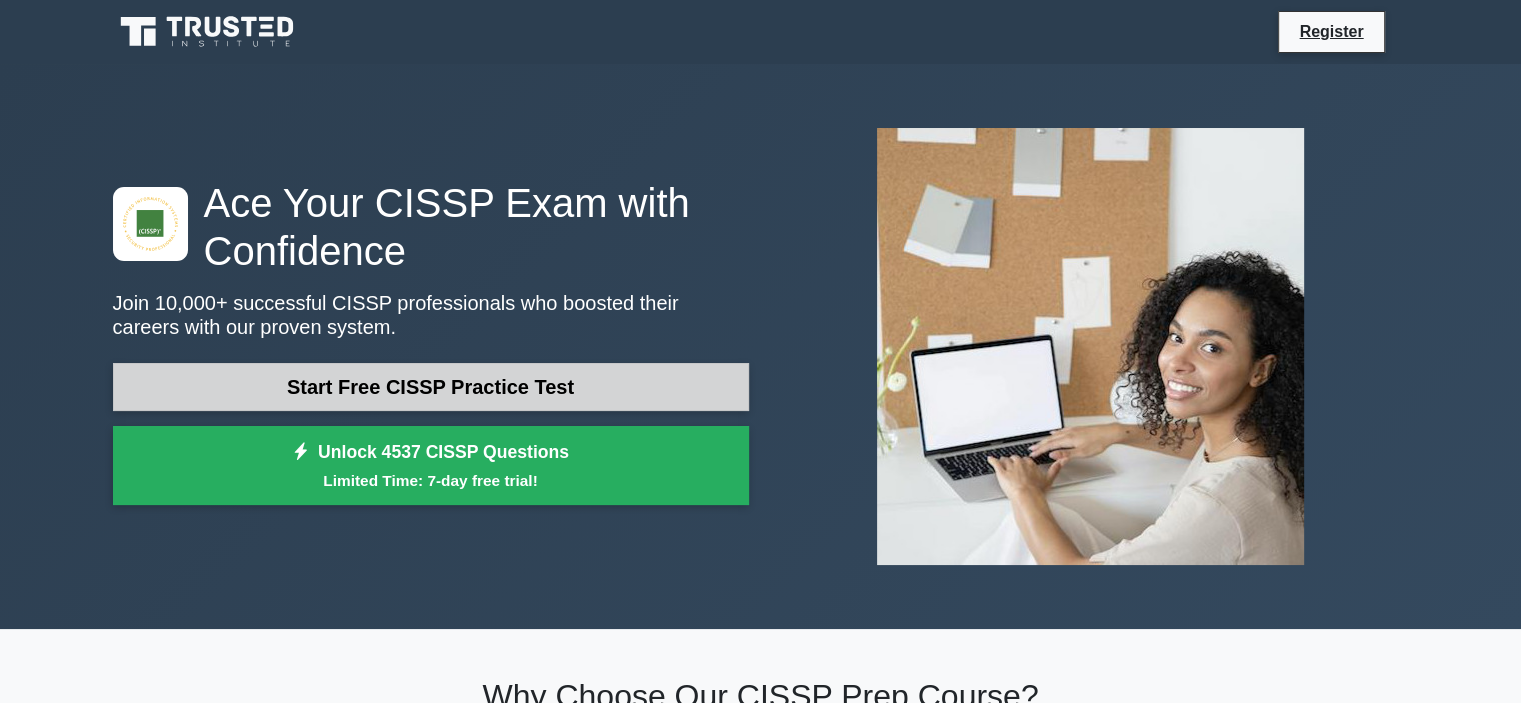click on "Start Free CISSP Practice Test" at bounding box center (431, 387) 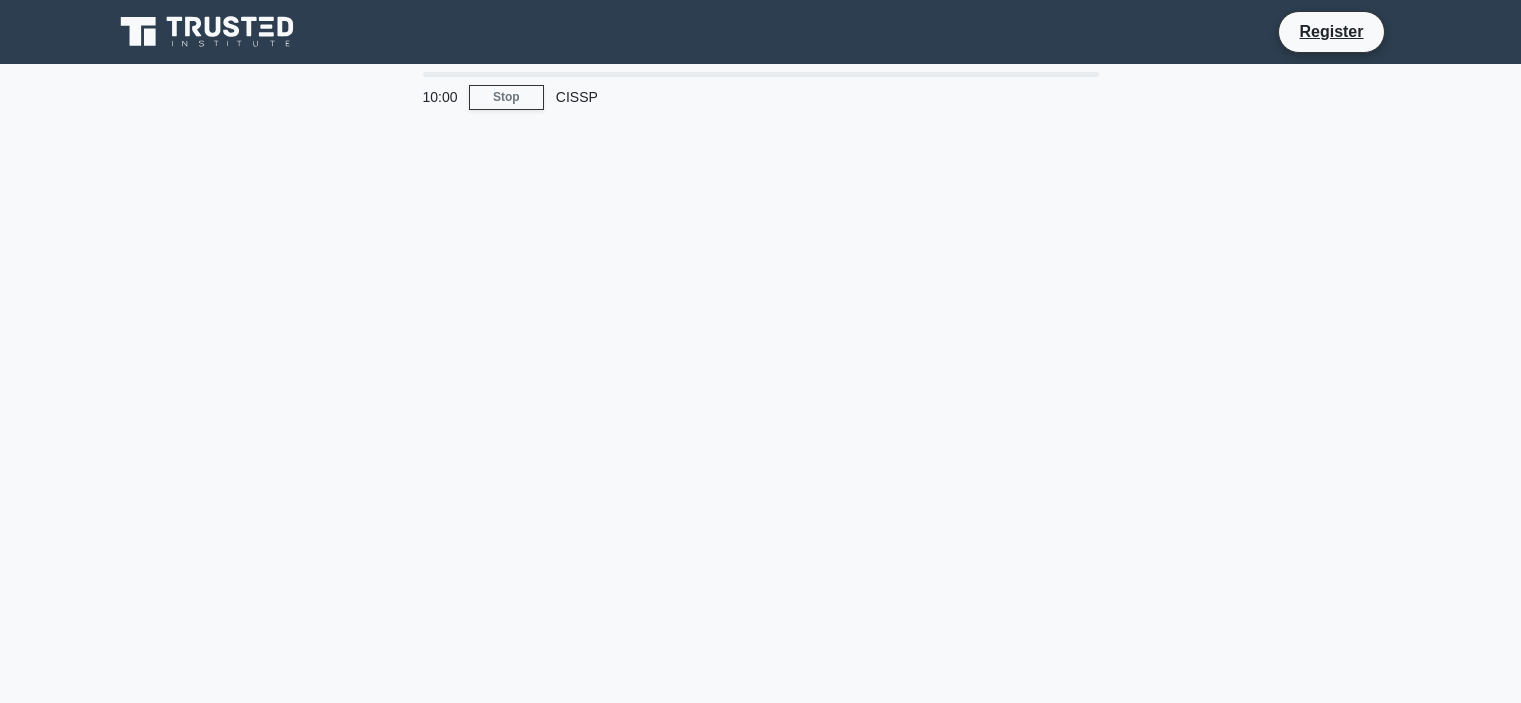 scroll, scrollTop: 0, scrollLeft: 0, axis: both 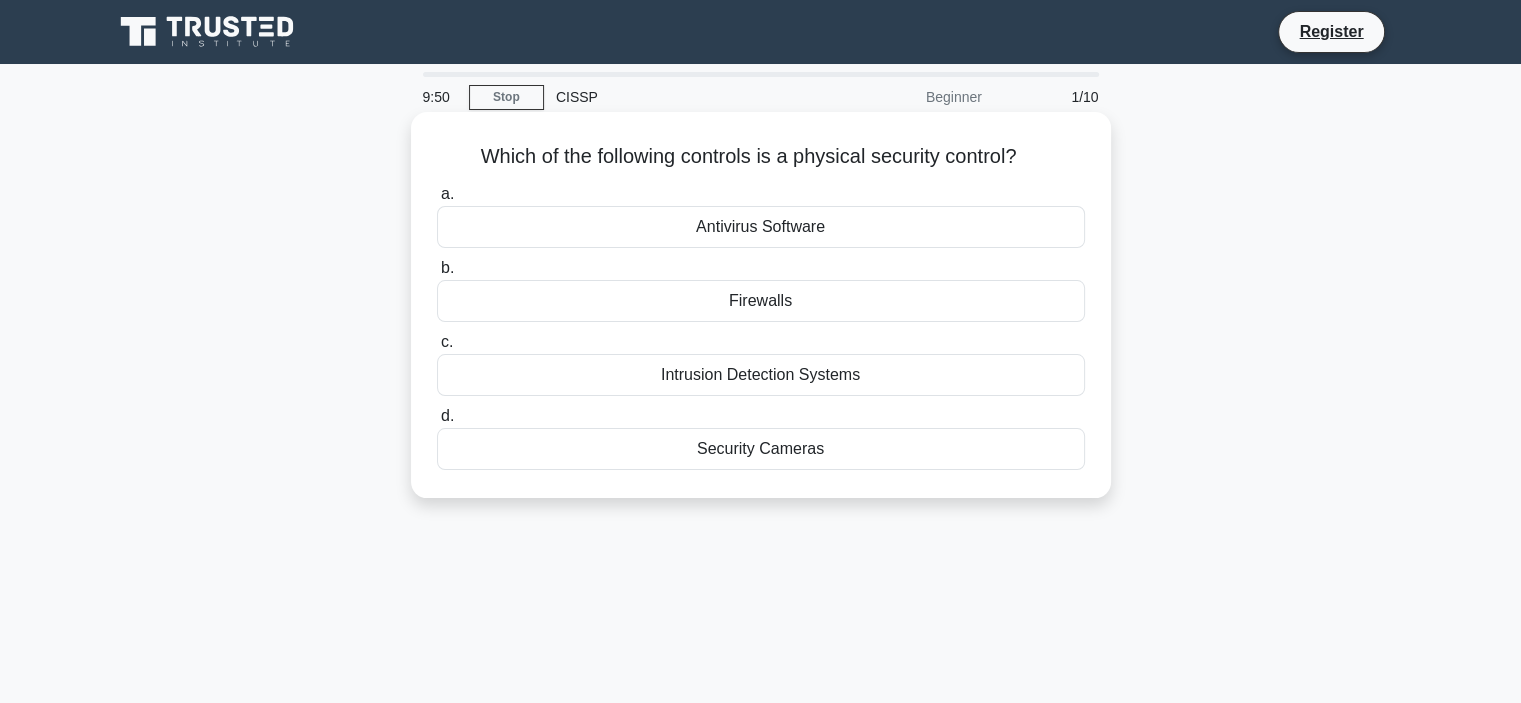 click on "Security Cameras" at bounding box center [761, 449] 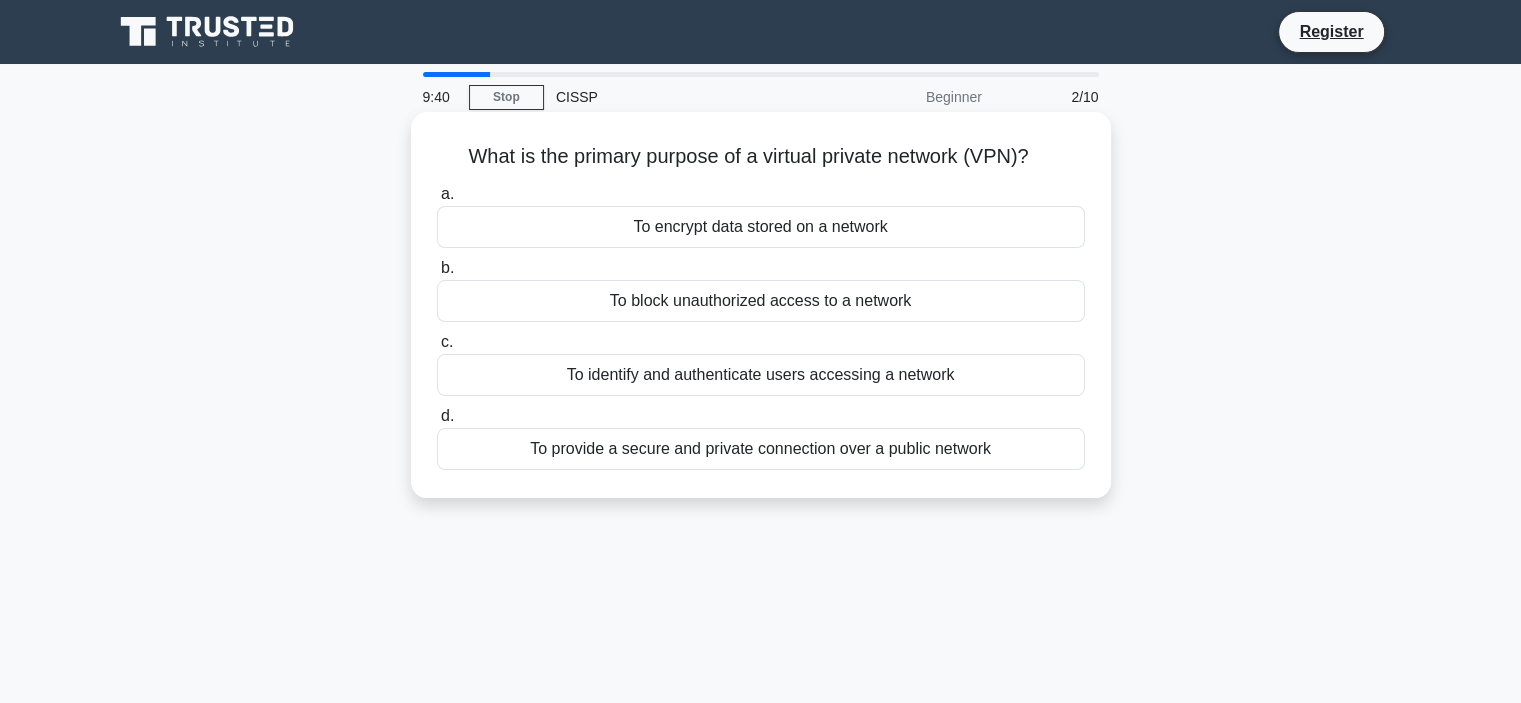 click on "To provide a secure and private connection over a public network" at bounding box center [761, 449] 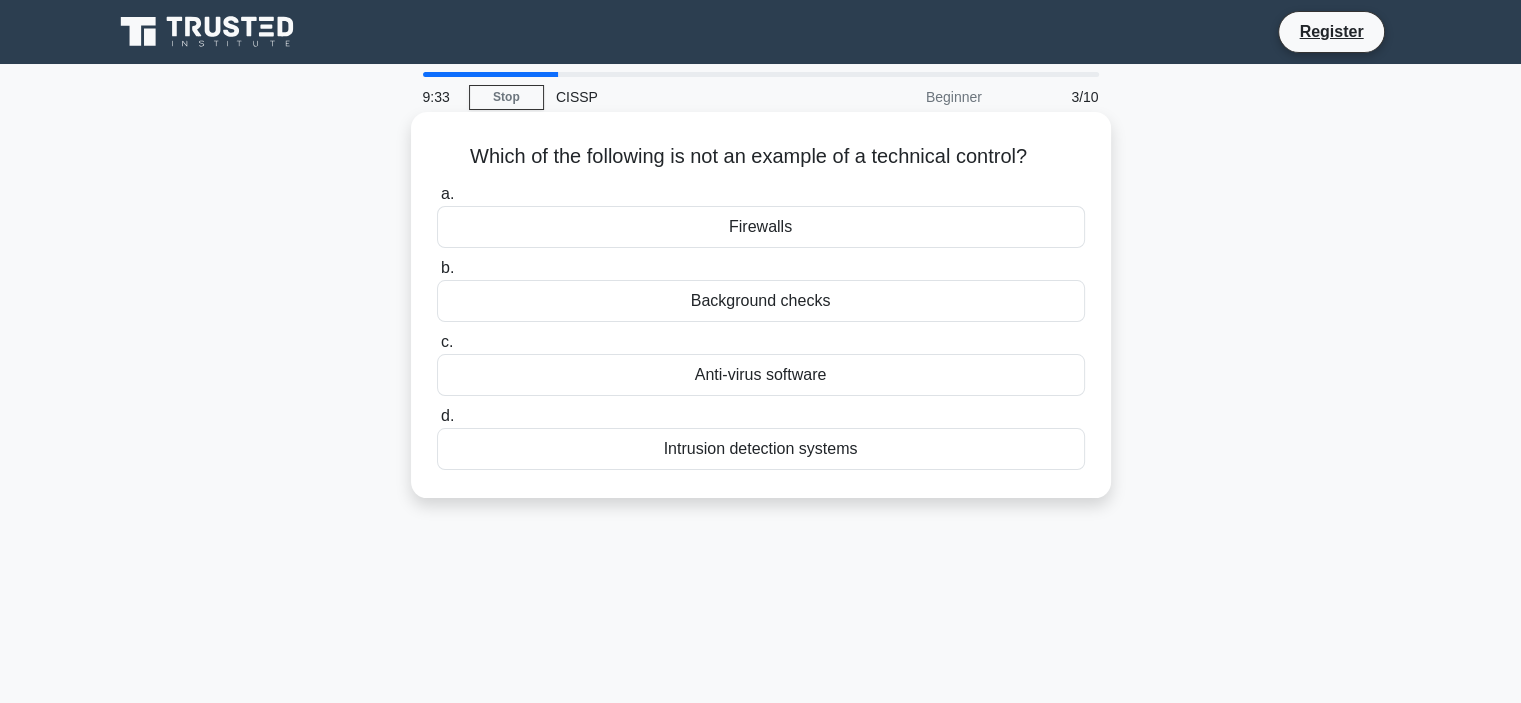 click on "Background checks" at bounding box center [761, 301] 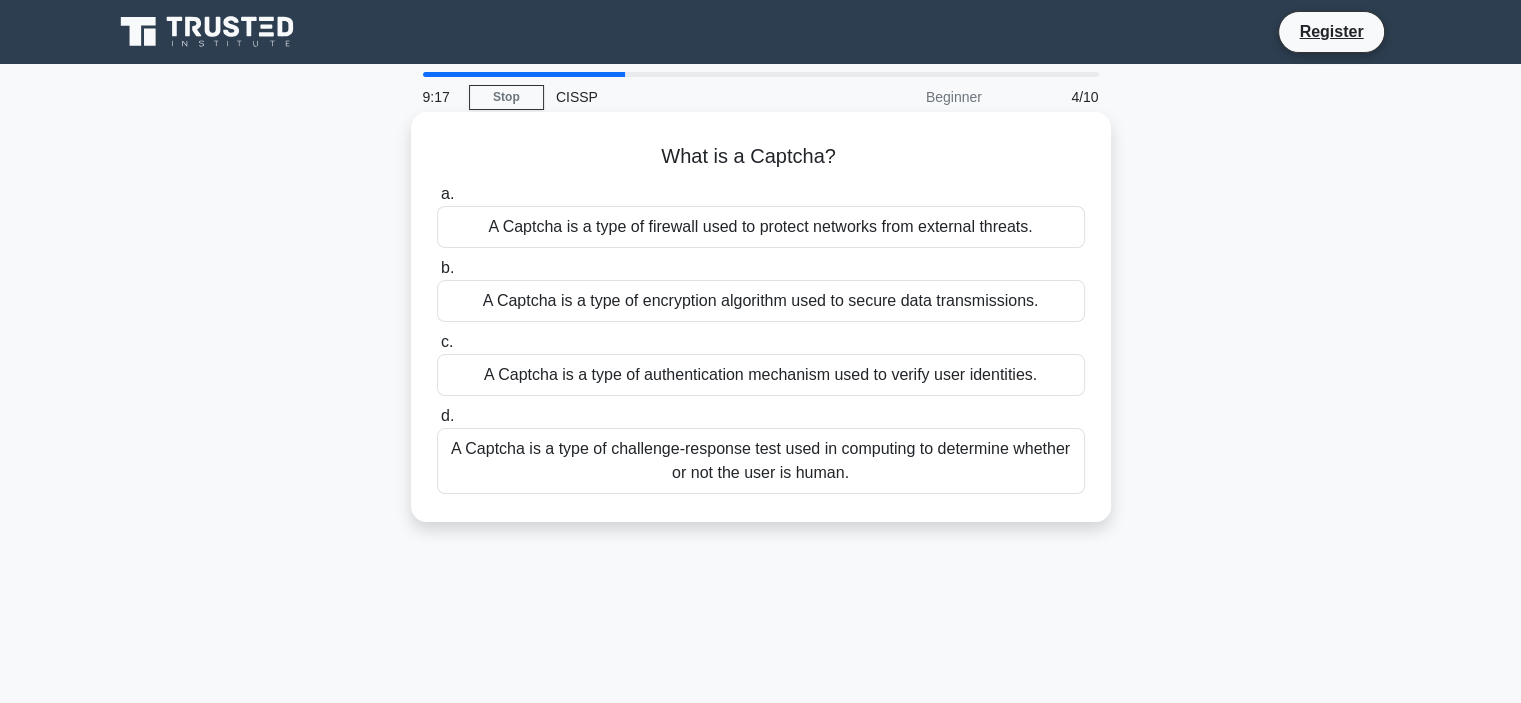 click on "A Captcha is a type of challenge-response test used in computing to determine whether or not the user is human." at bounding box center [761, 461] 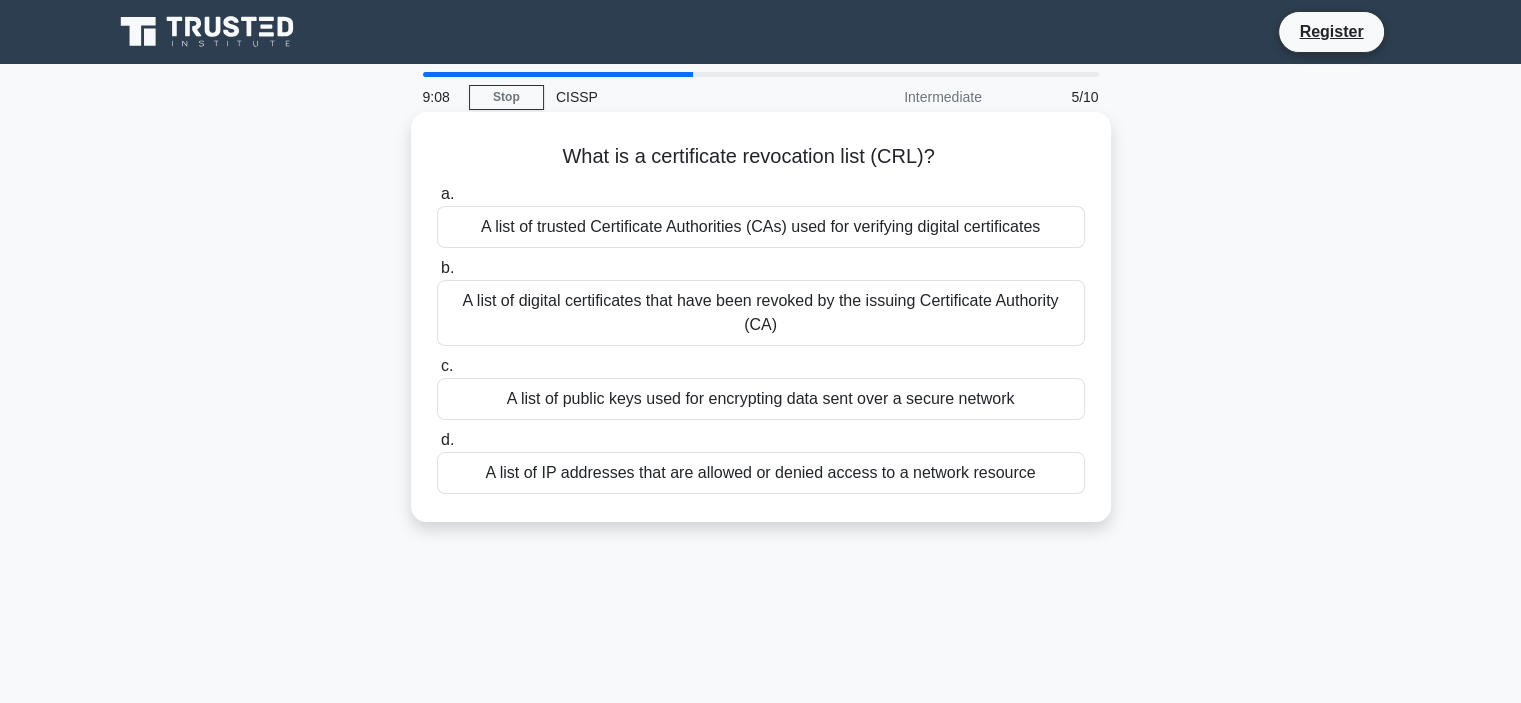 click on "A list of digital certificates that have been revoked by the issuing Certificate Authority (CA)" at bounding box center [761, 313] 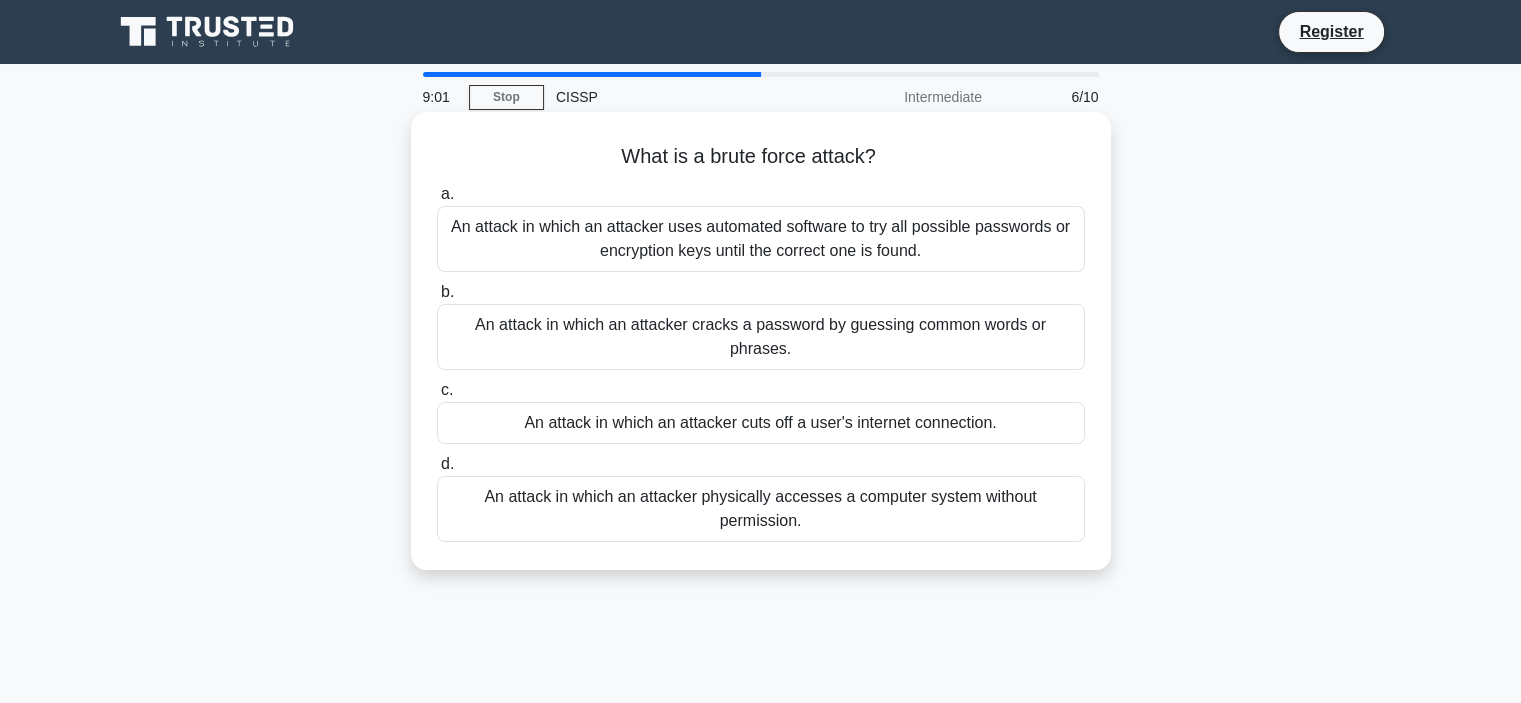 click on "An attack in which an attacker uses automated software to try all possible passwords or encryption keys until the correct one is found." at bounding box center [761, 239] 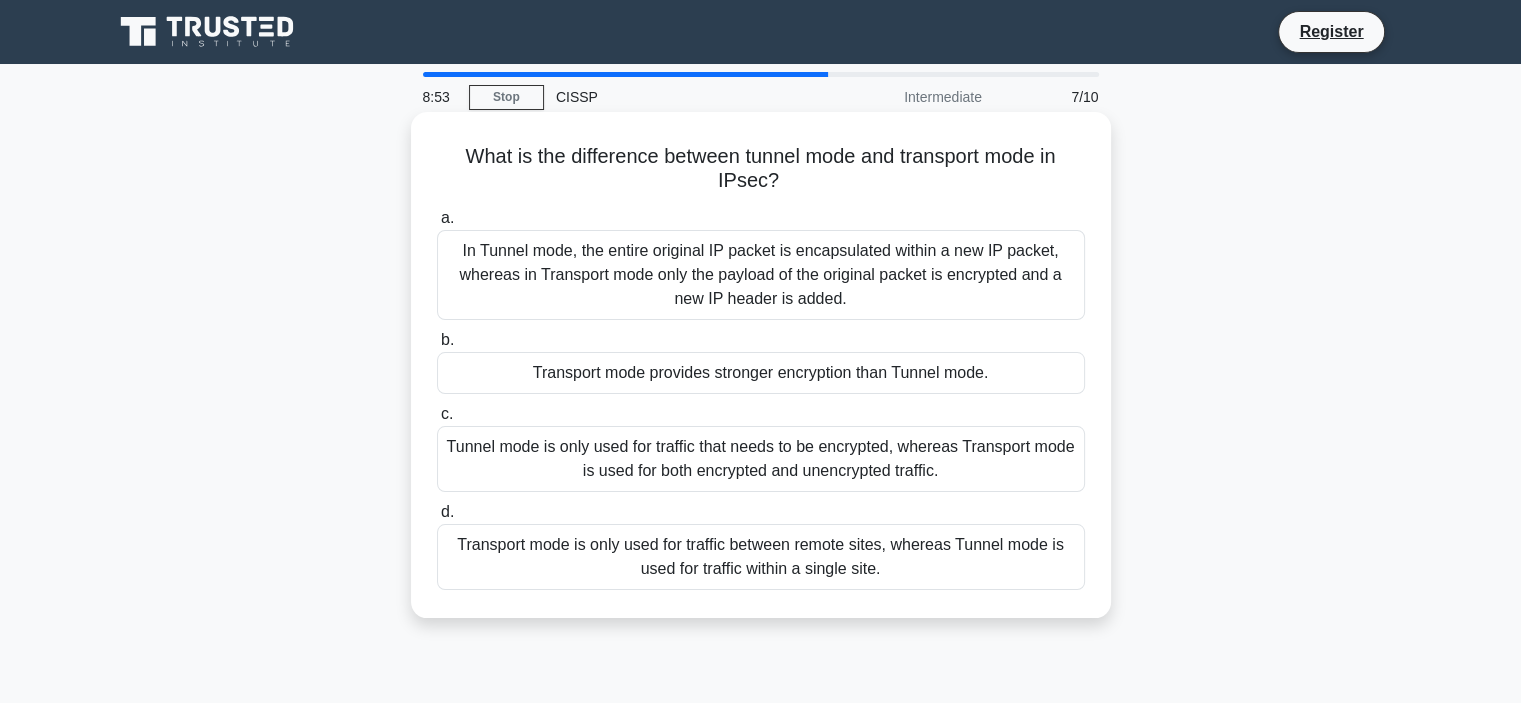 click on "In Tunnel mode, the entire original IP packet is encapsulated within a new IP packet, whereas in Transport mode only the payload of the original packet is encrypted and a new IP header is added." at bounding box center (761, 275) 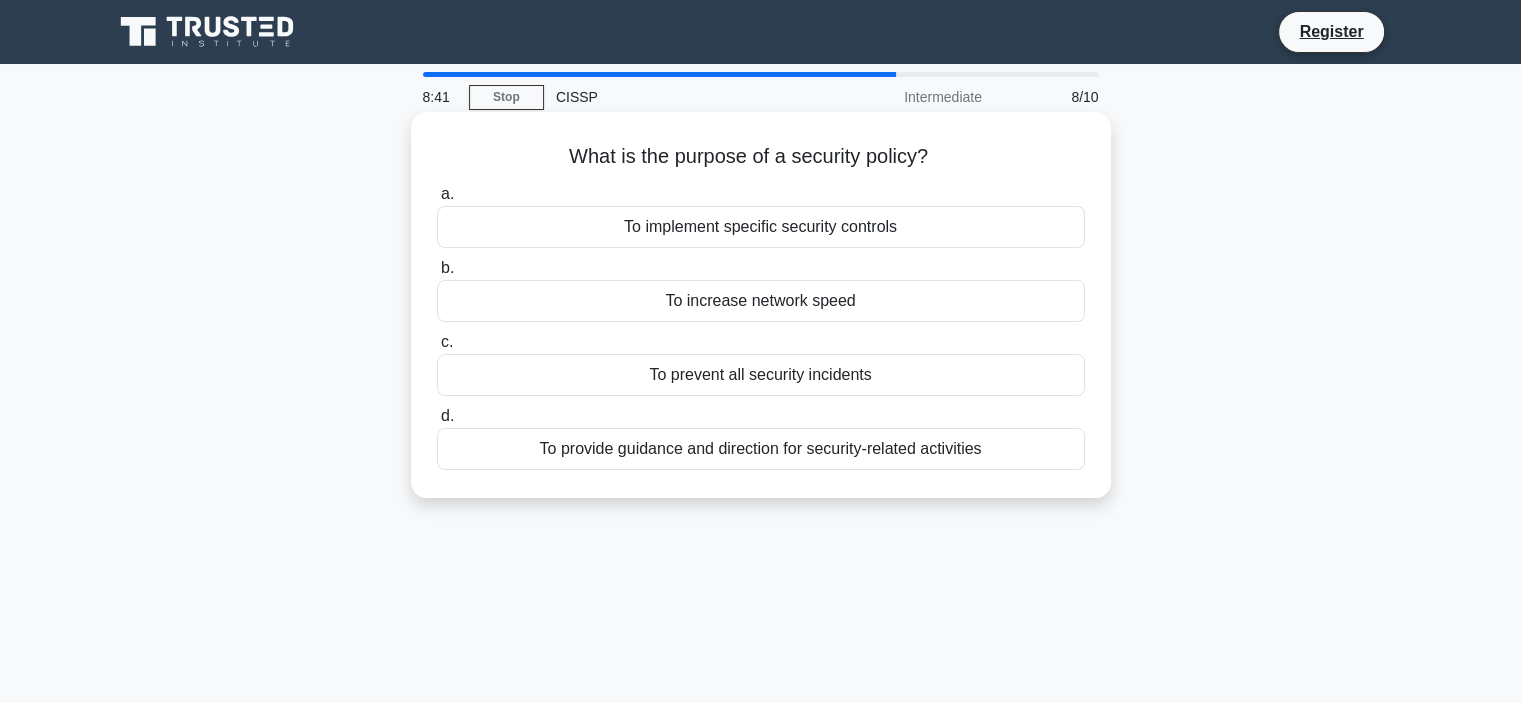click on "To implement specific security controls" at bounding box center (761, 227) 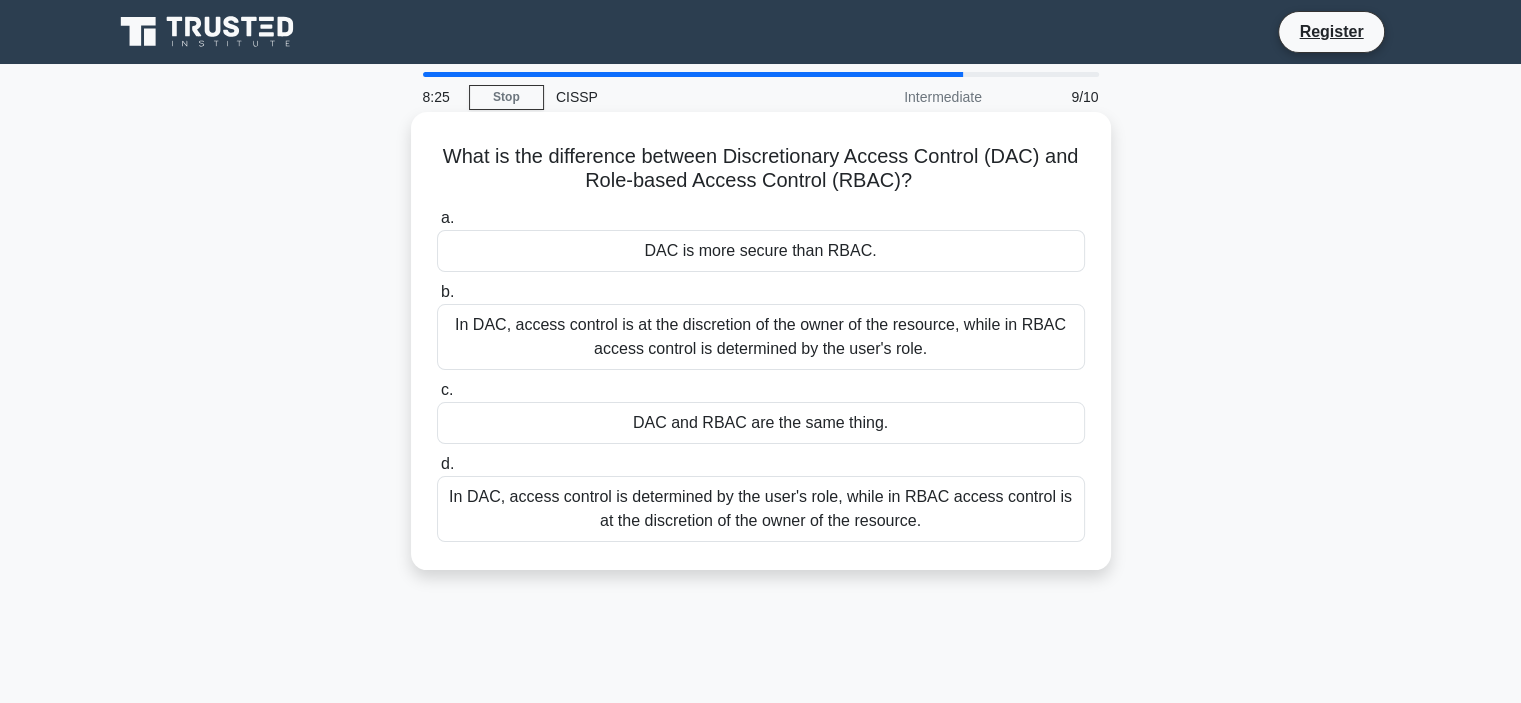 click on "In DAC, access control is at the discretion of the owner of the resource, while in RBAC access control is determined by the user's role." at bounding box center [761, 337] 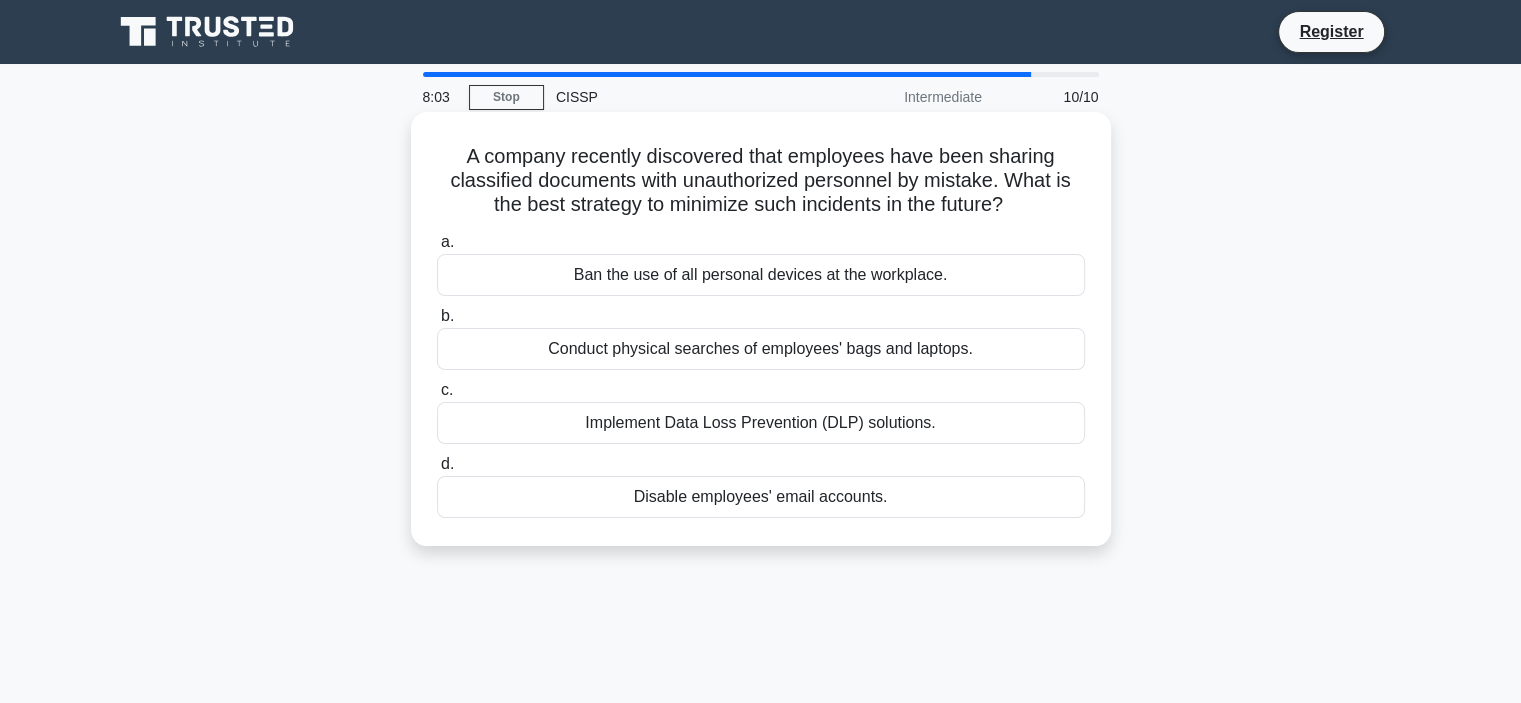 click on "Ban the use of all personal devices at the workplace." at bounding box center [761, 275] 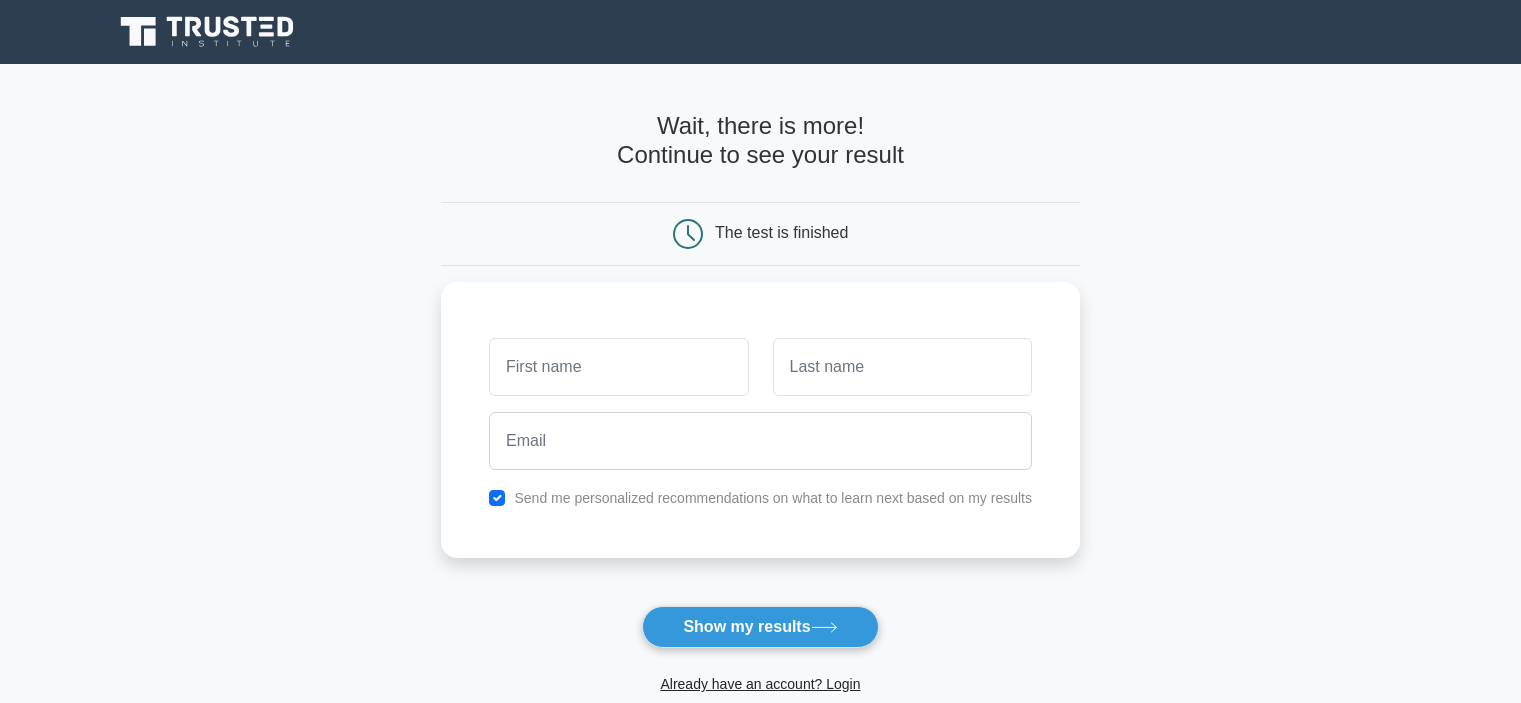 scroll, scrollTop: 0, scrollLeft: 0, axis: both 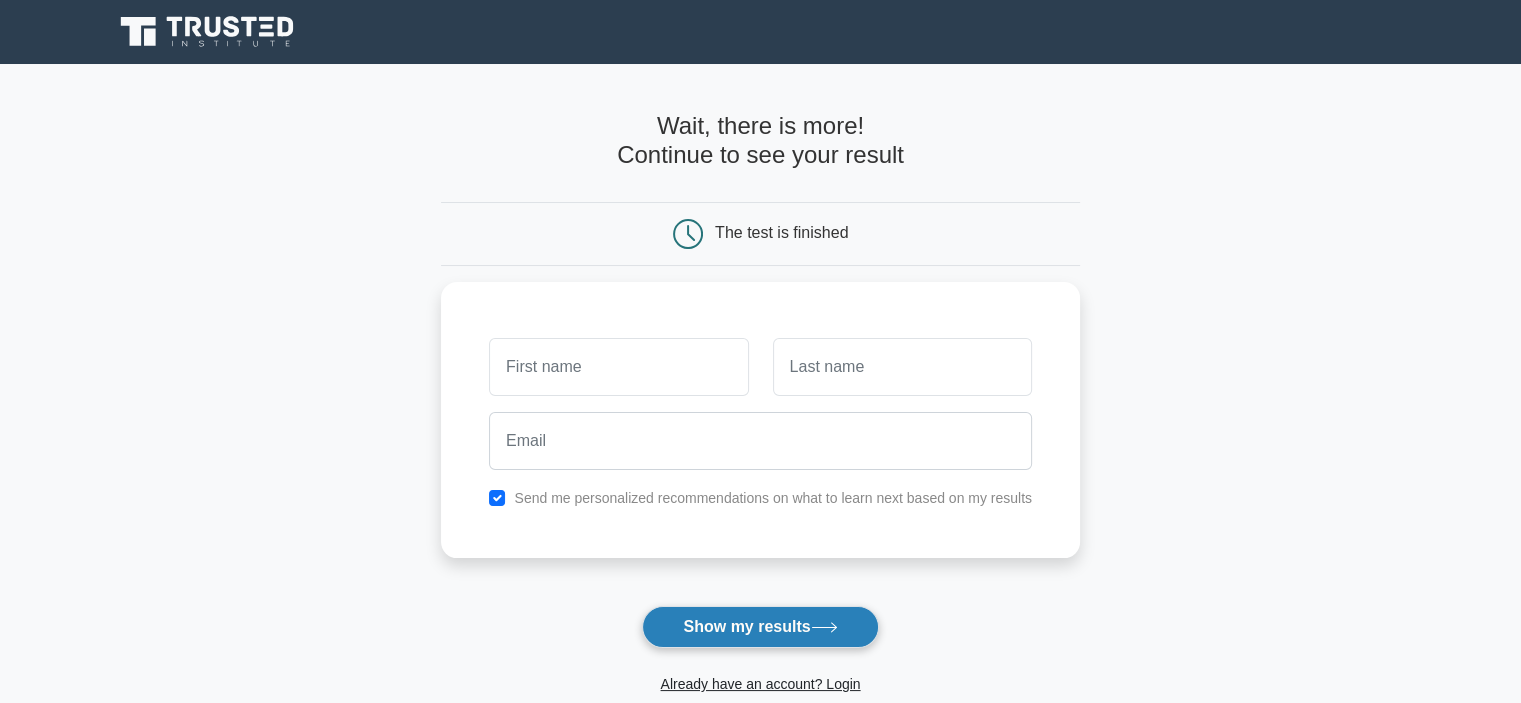 click on "Show my results" at bounding box center (760, 627) 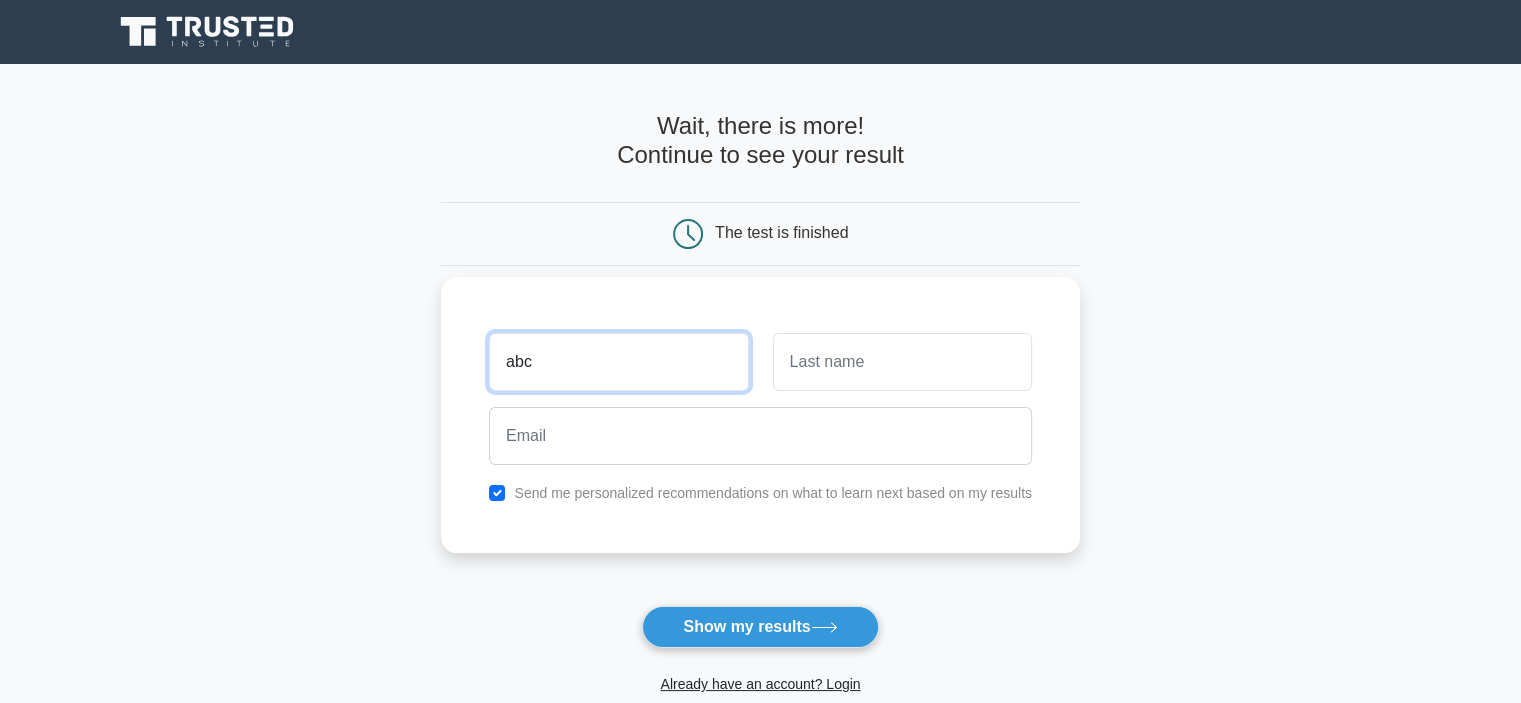 type on "abc" 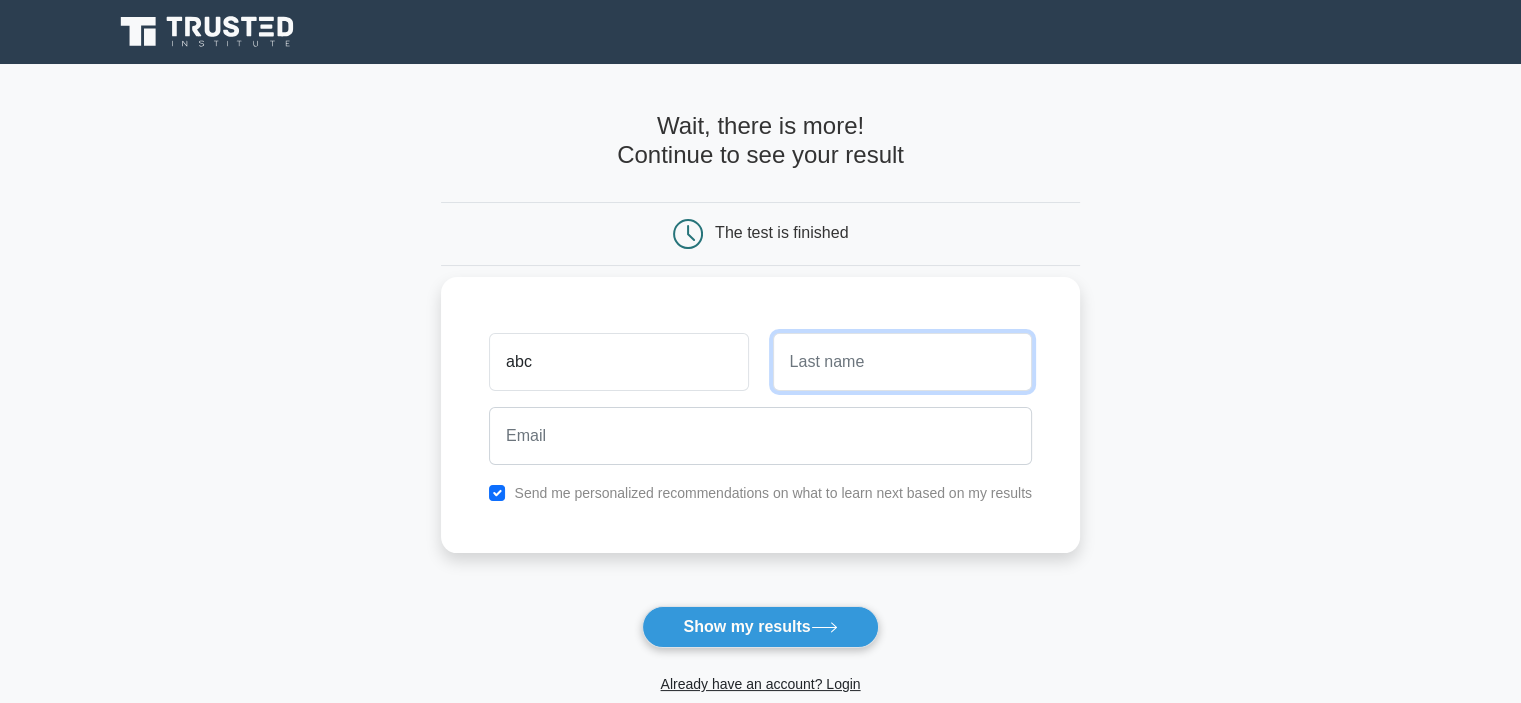 click at bounding box center (902, 362) 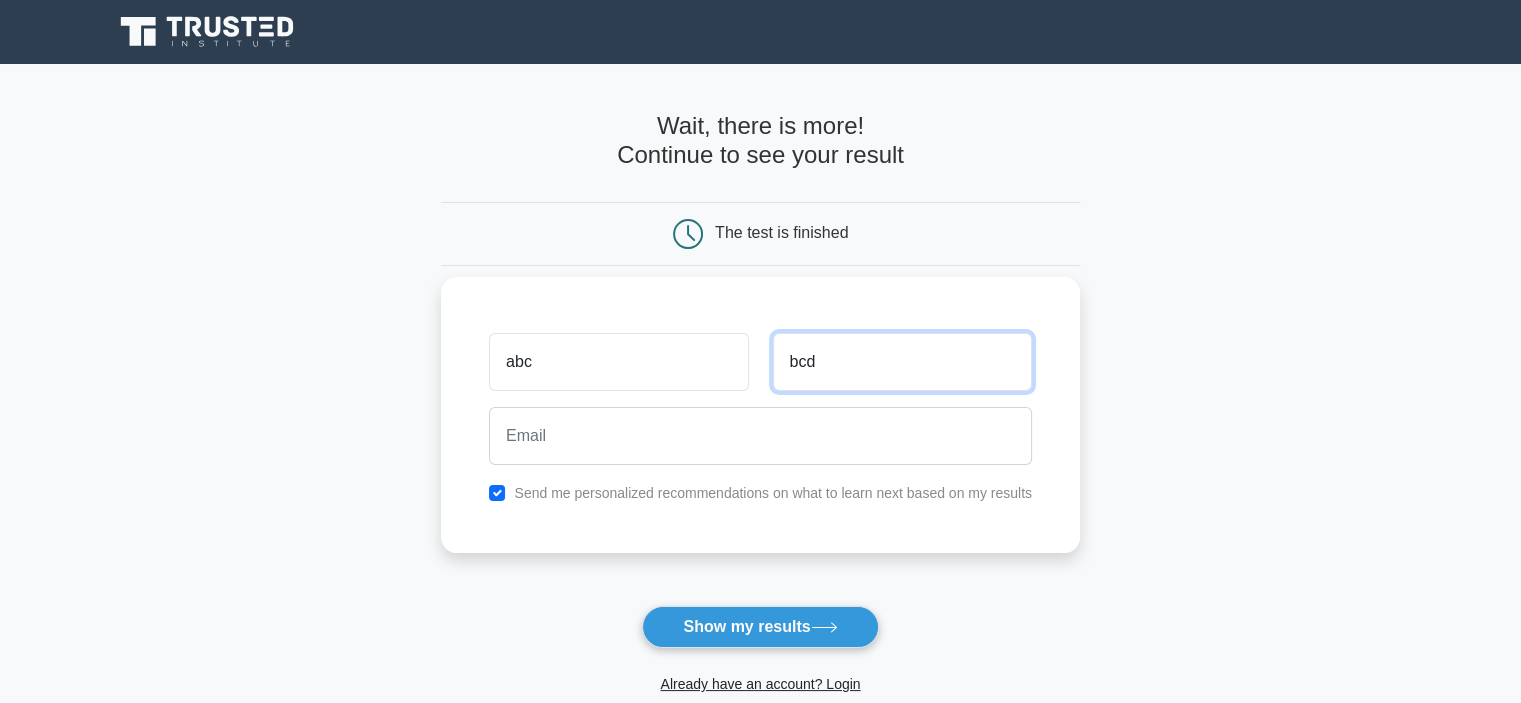 type on "bcd" 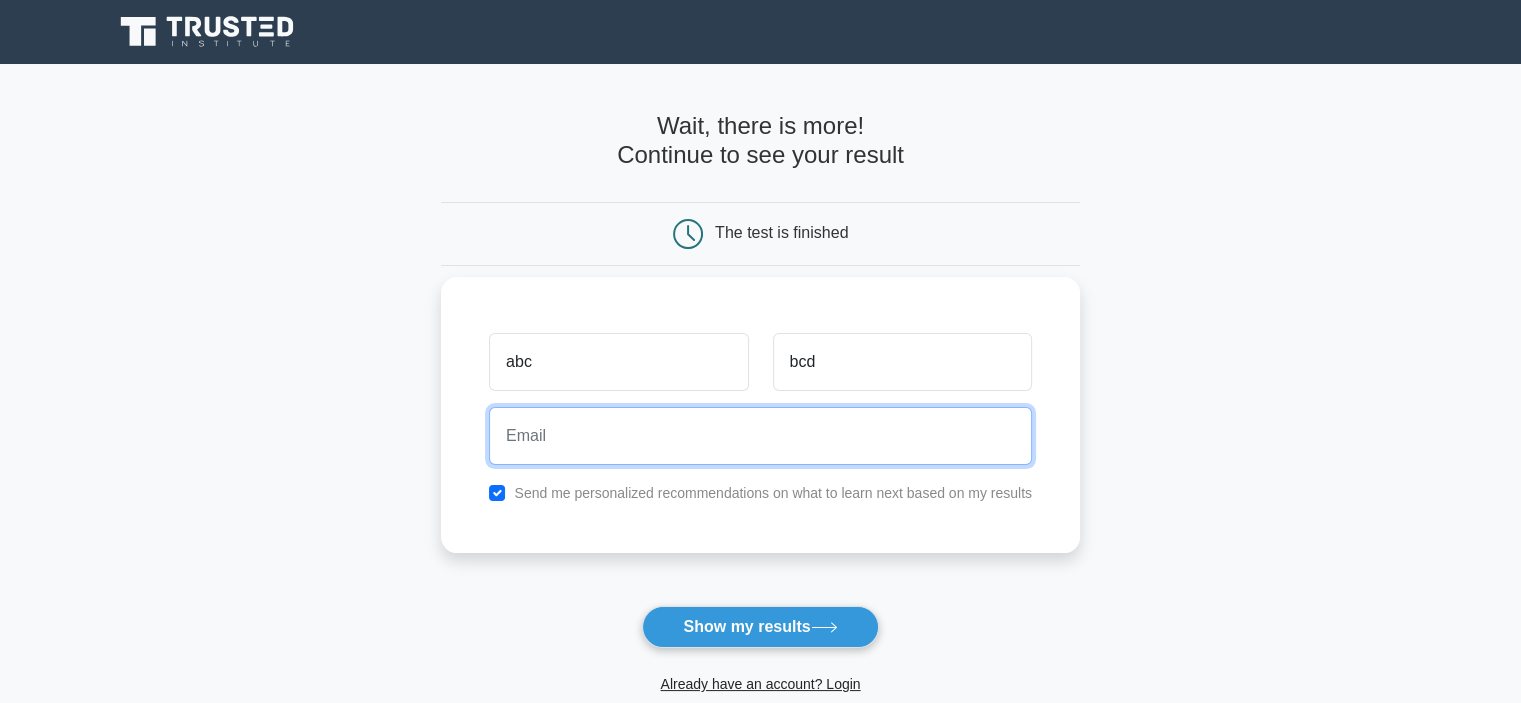click at bounding box center (760, 436) 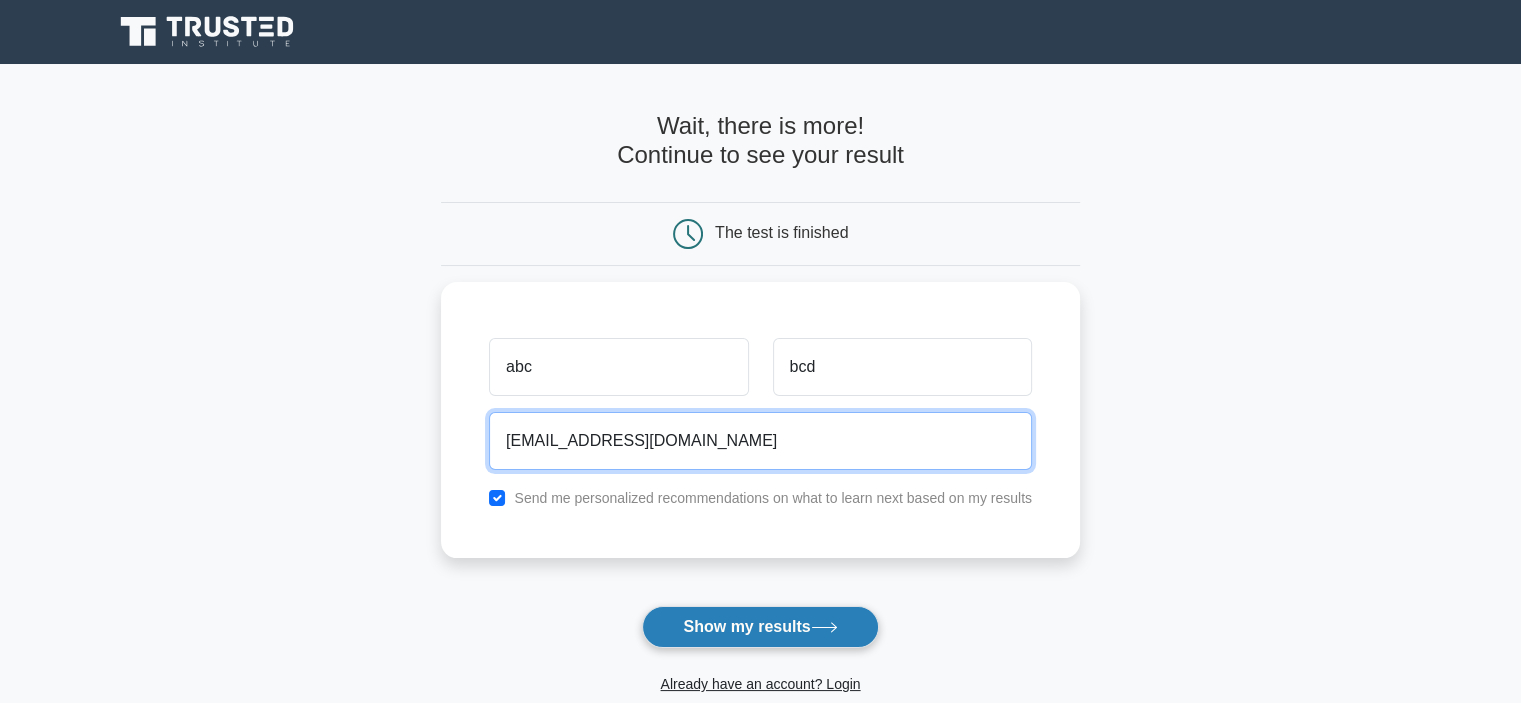 type on "capano1434@decodewp.com" 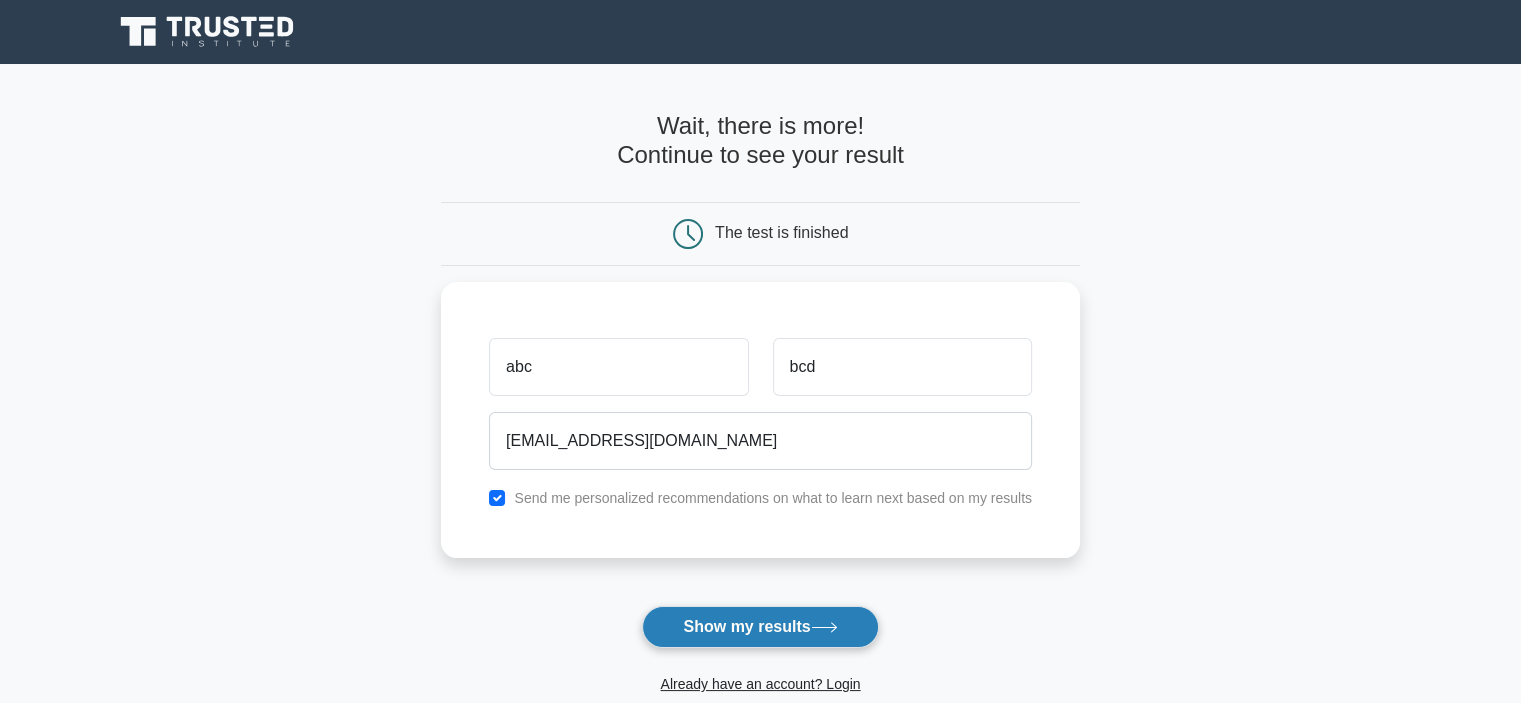 click on "Show my results" at bounding box center [760, 627] 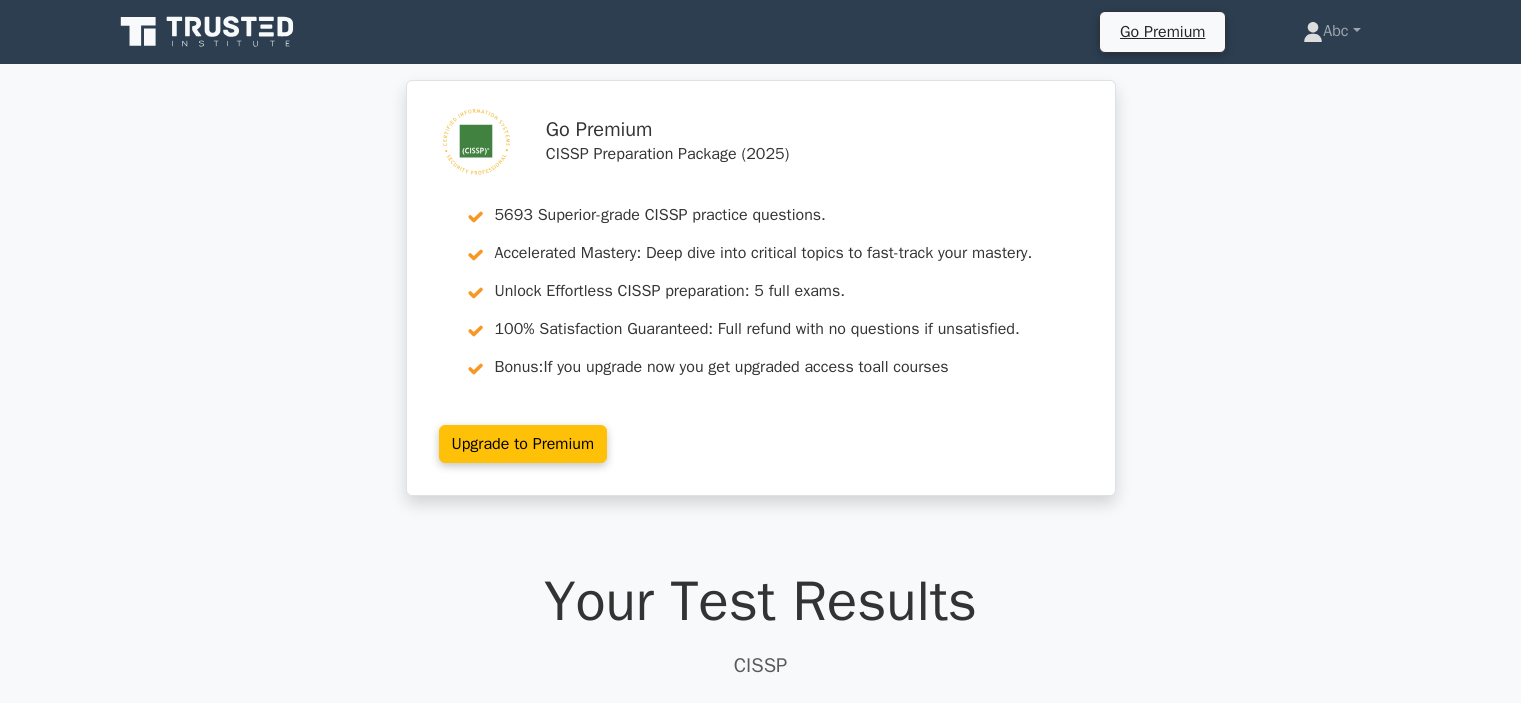 scroll, scrollTop: 0, scrollLeft: 0, axis: both 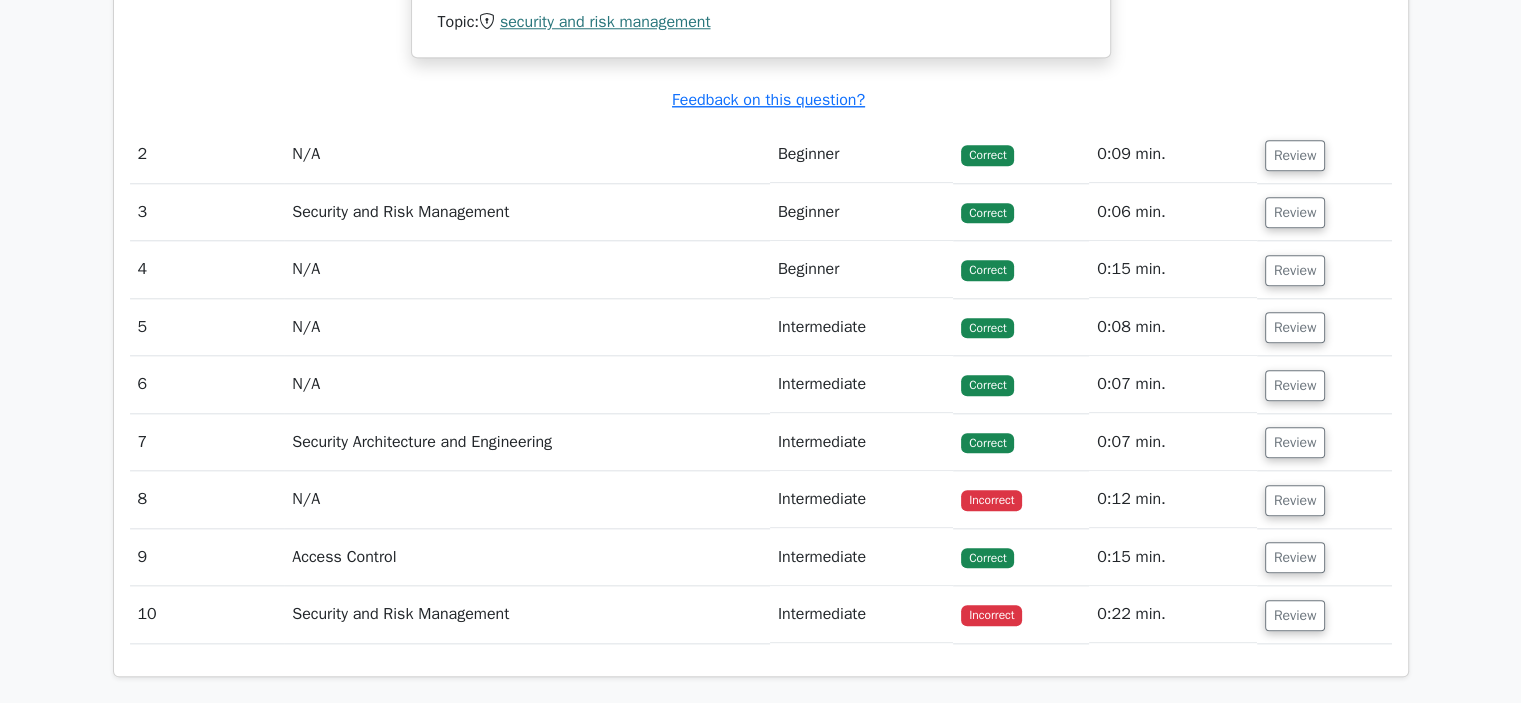 click on "Intermediate" at bounding box center [861, 499] 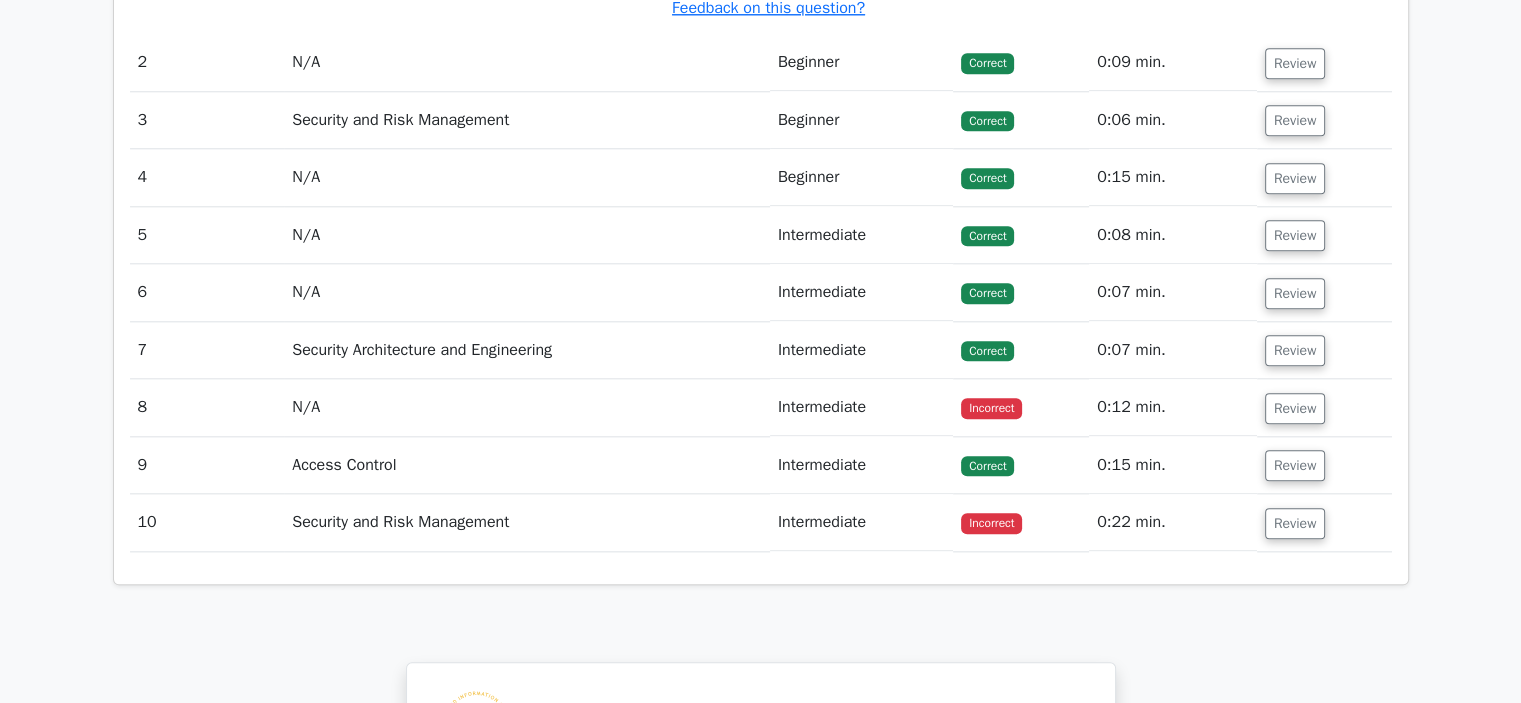 scroll, scrollTop: 2109, scrollLeft: 0, axis: vertical 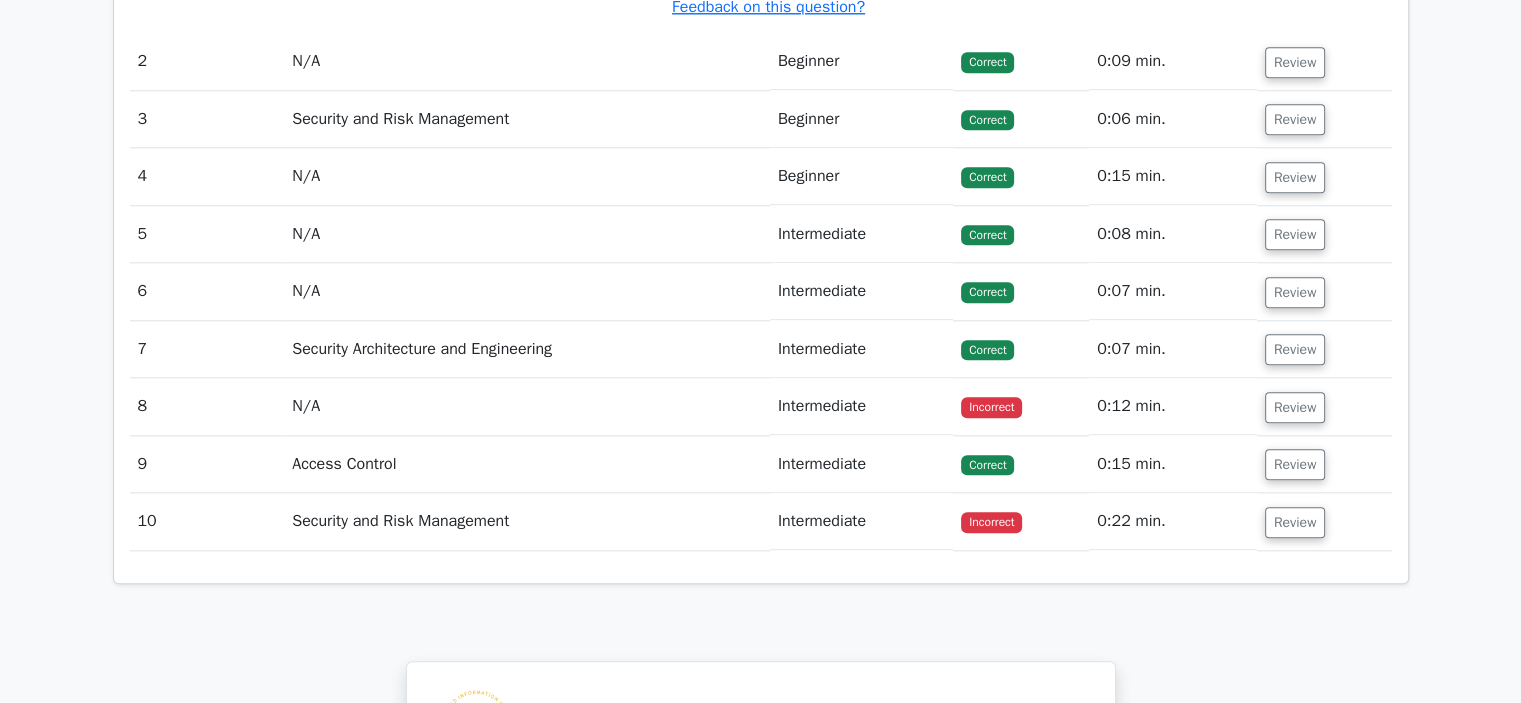 click on "Security and Risk Management" at bounding box center (527, 521) 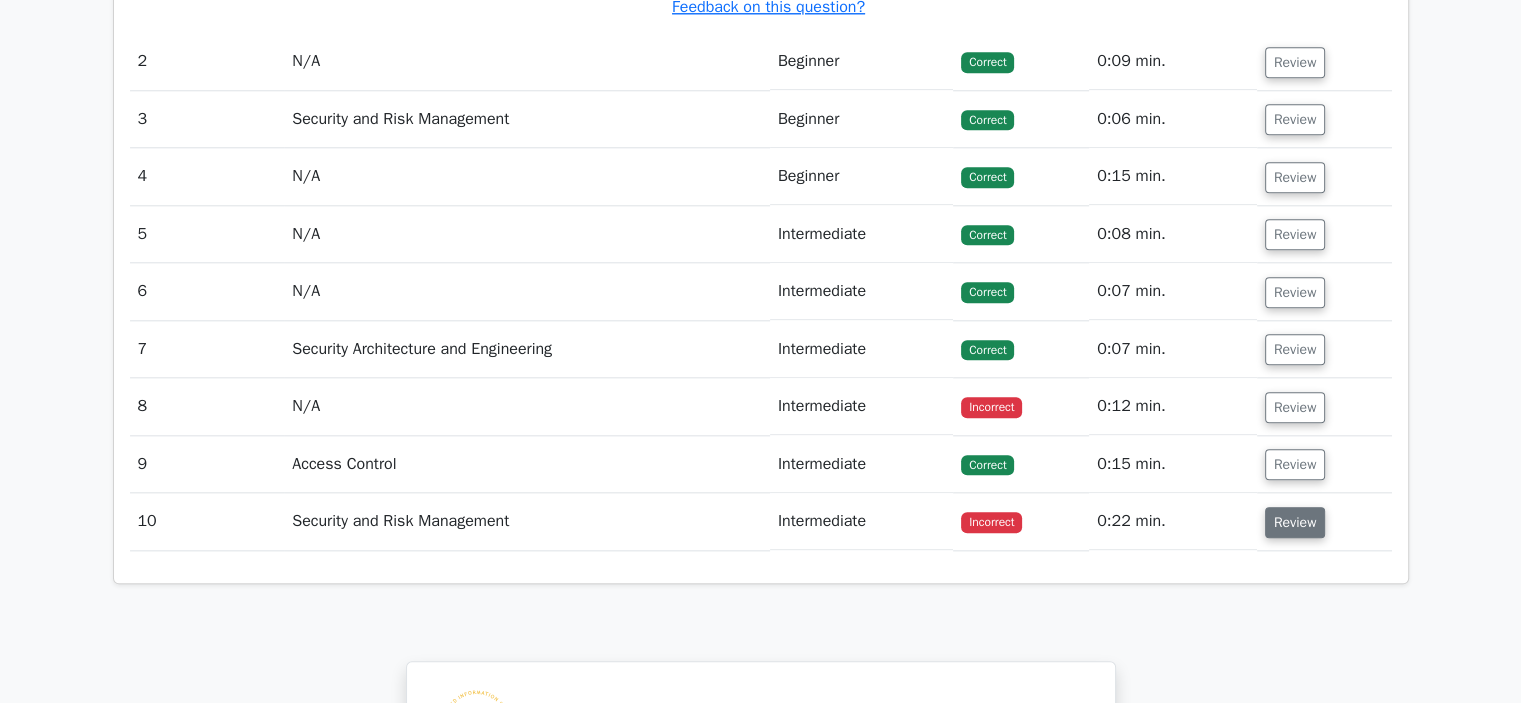 click on "Review" at bounding box center [1295, 522] 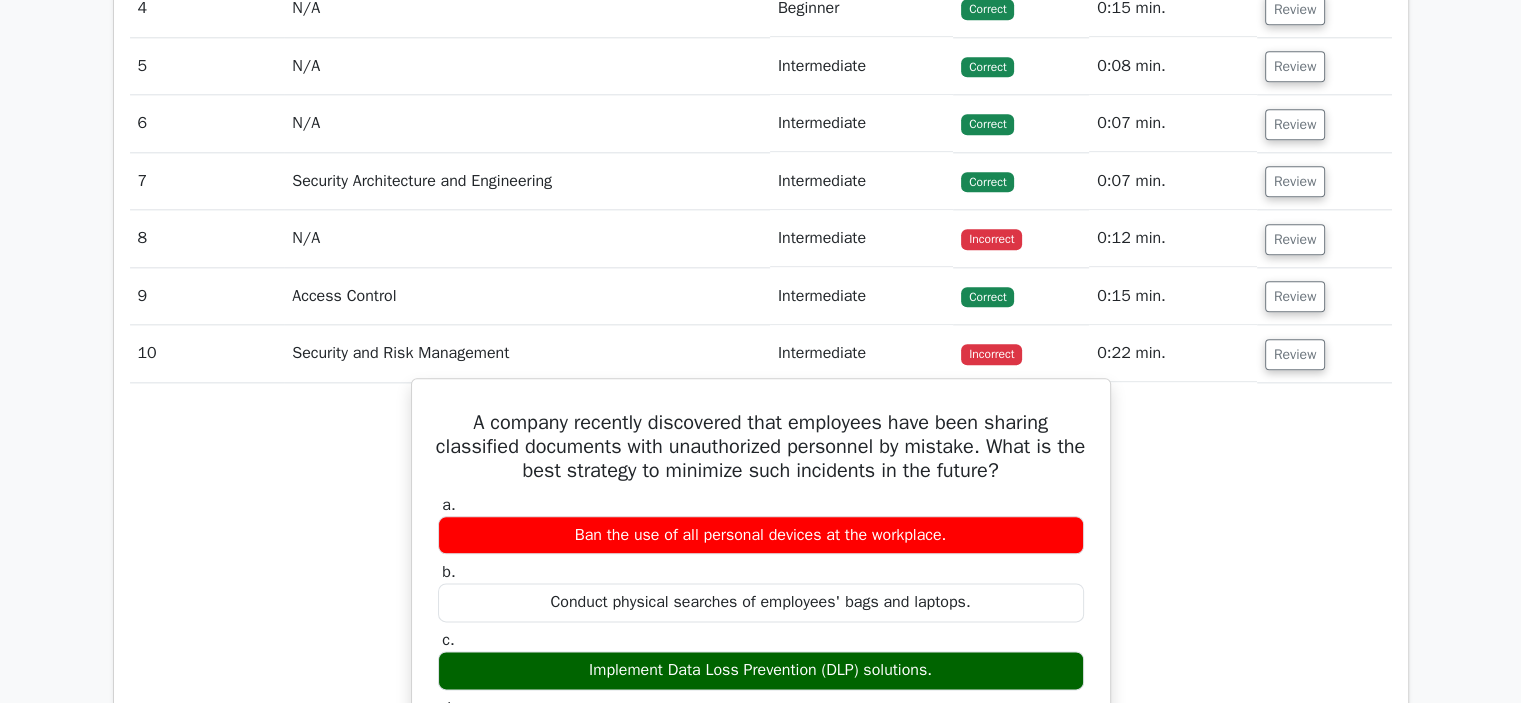 scroll, scrollTop: 2306, scrollLeft: 0, axis: vertical 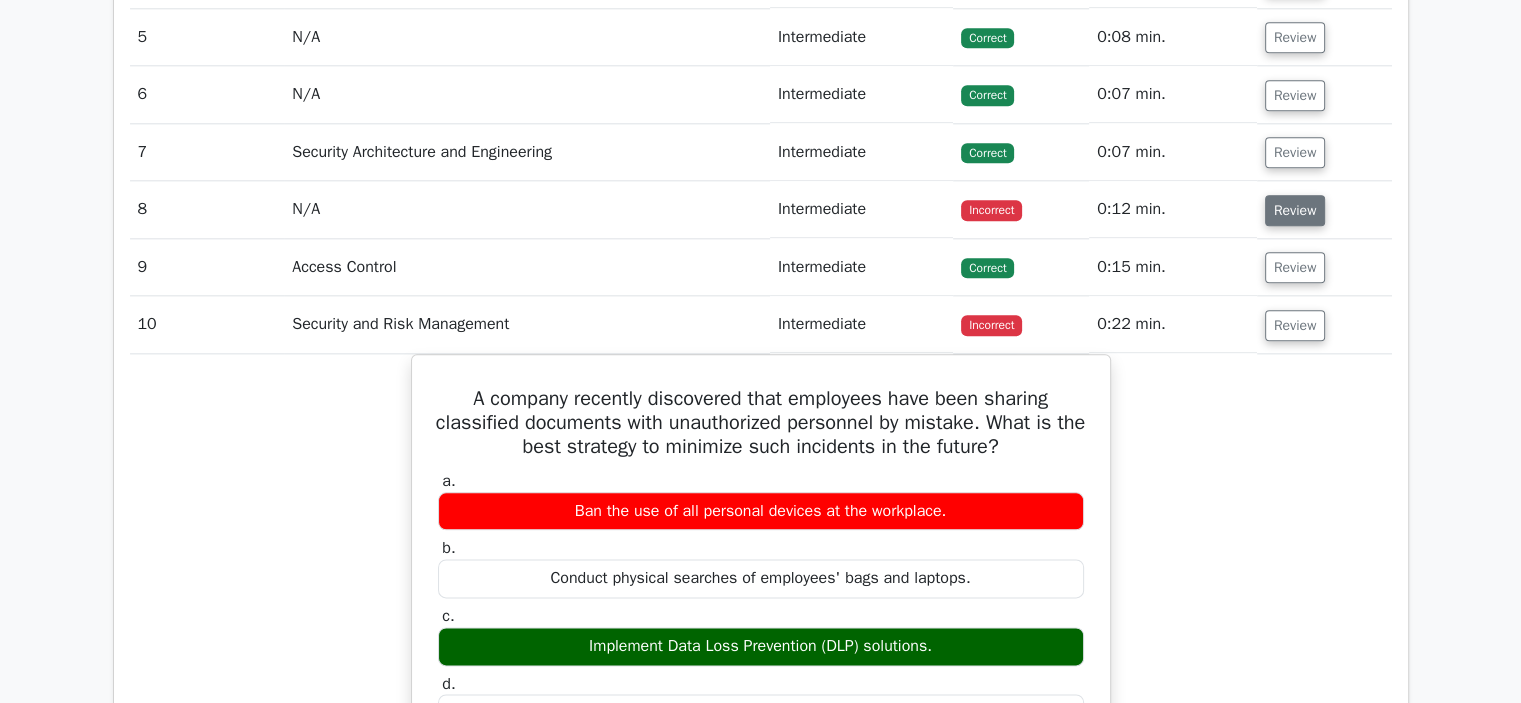 click on "Review" at bounding box center [1295, 210] 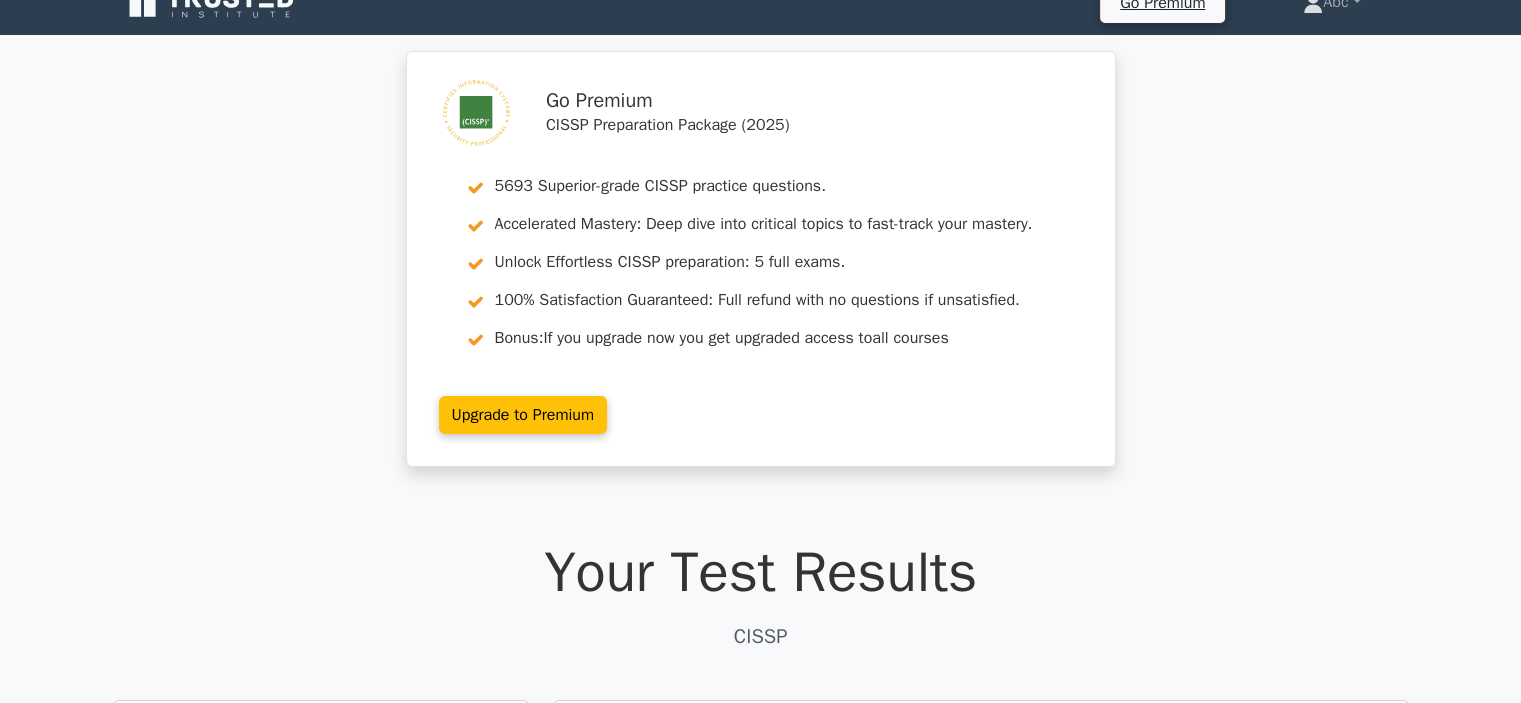 scroll, scrollTop: 0, scrollLeft: 0, axis: both 